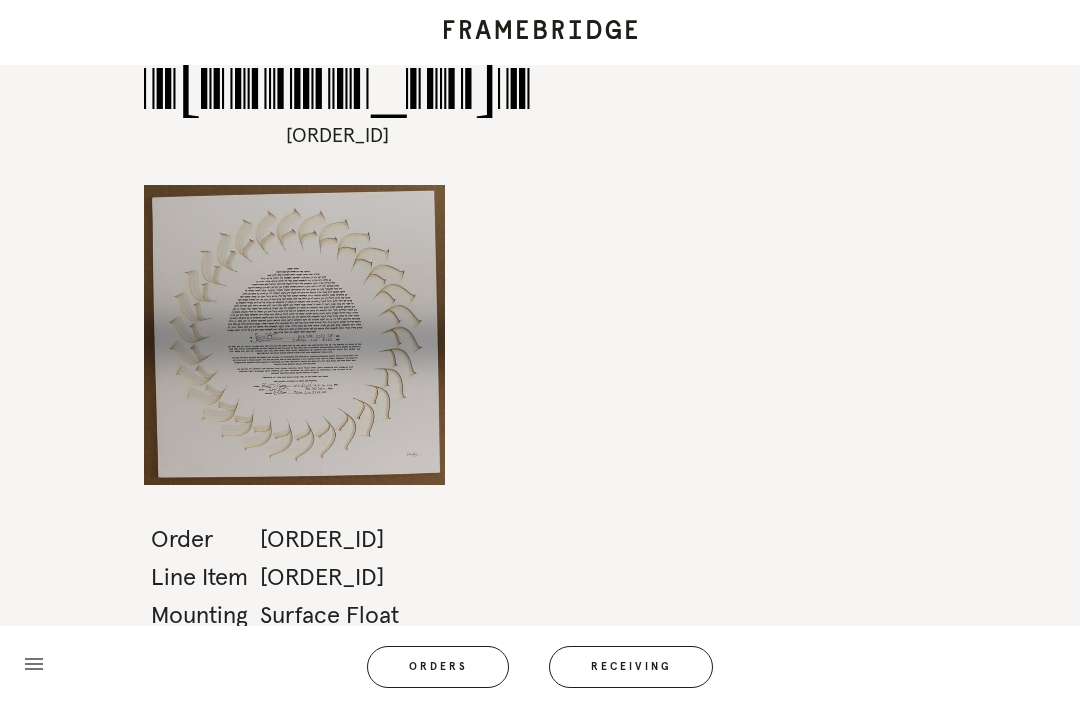 scroll, scrollTop: 0, scrollLeft: 0, axis: both 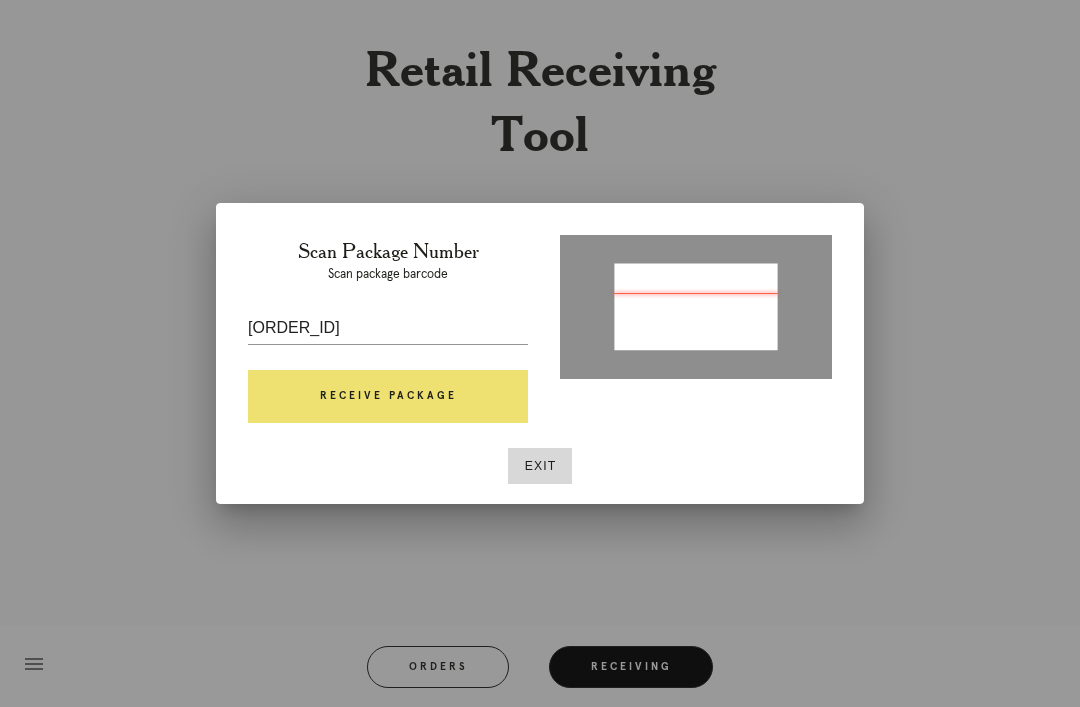 click on "Receive Package" at bounding box center [388, 397] 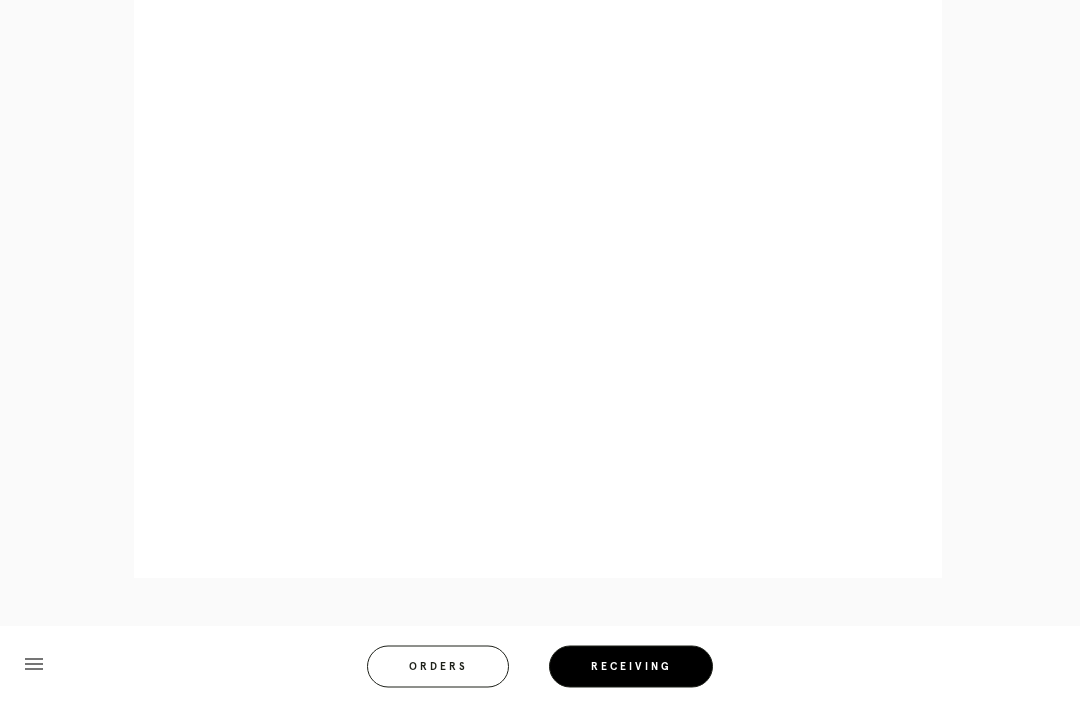 scroll, scrollTop: 872, scrollLeft: 0, axis: vertical 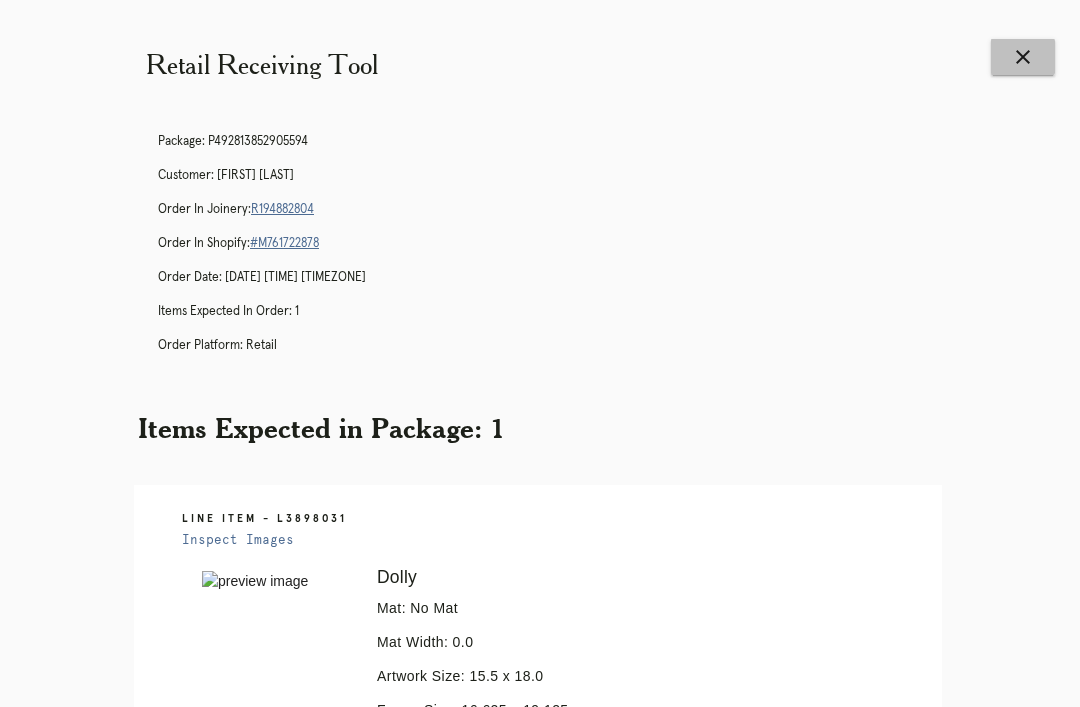 click on "close" at bounding box center (1023, 57) 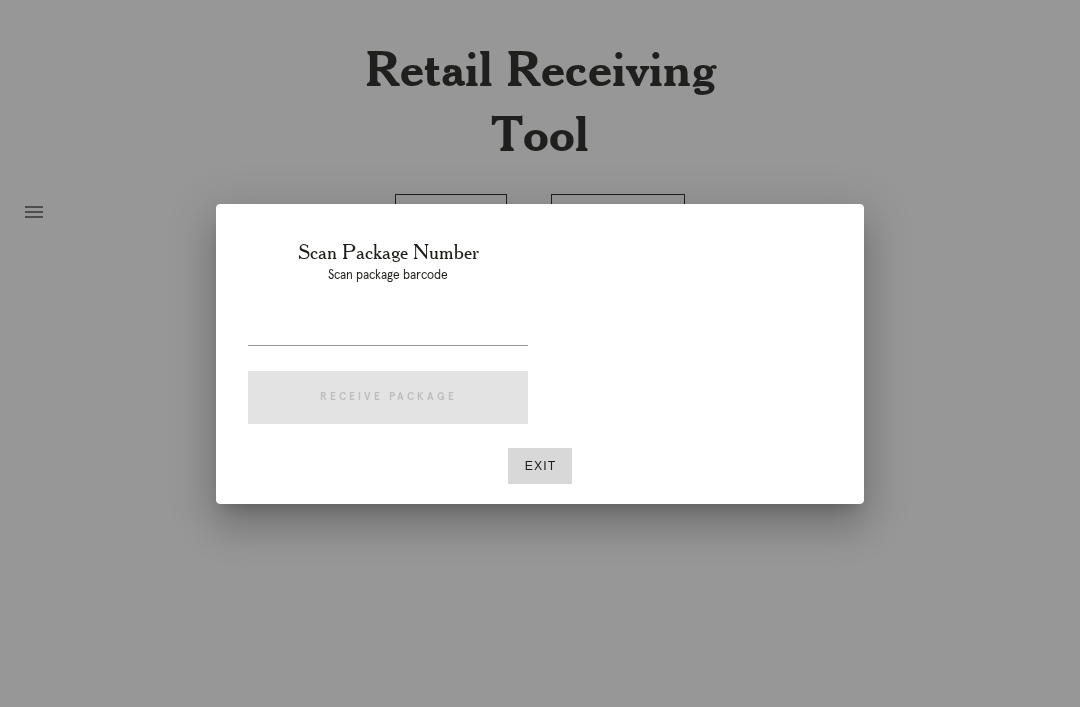 scroll, scrollTop: 0, scrollLeft: 0, axis: both 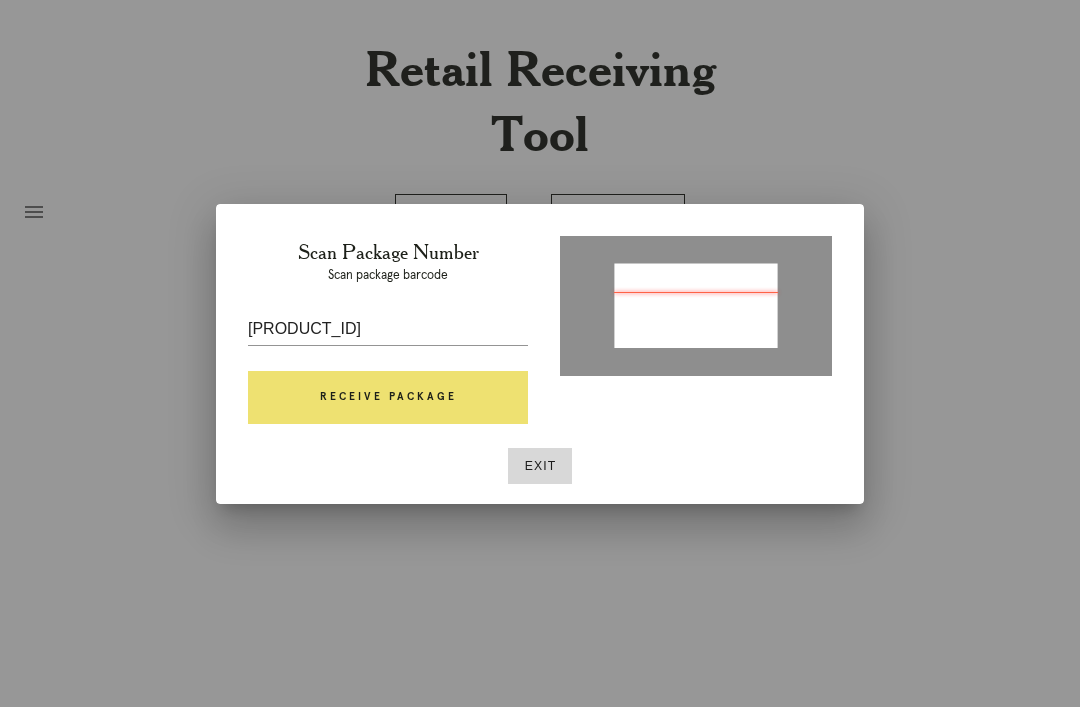 click on "Receive Package" at bounding box center [388, 398] 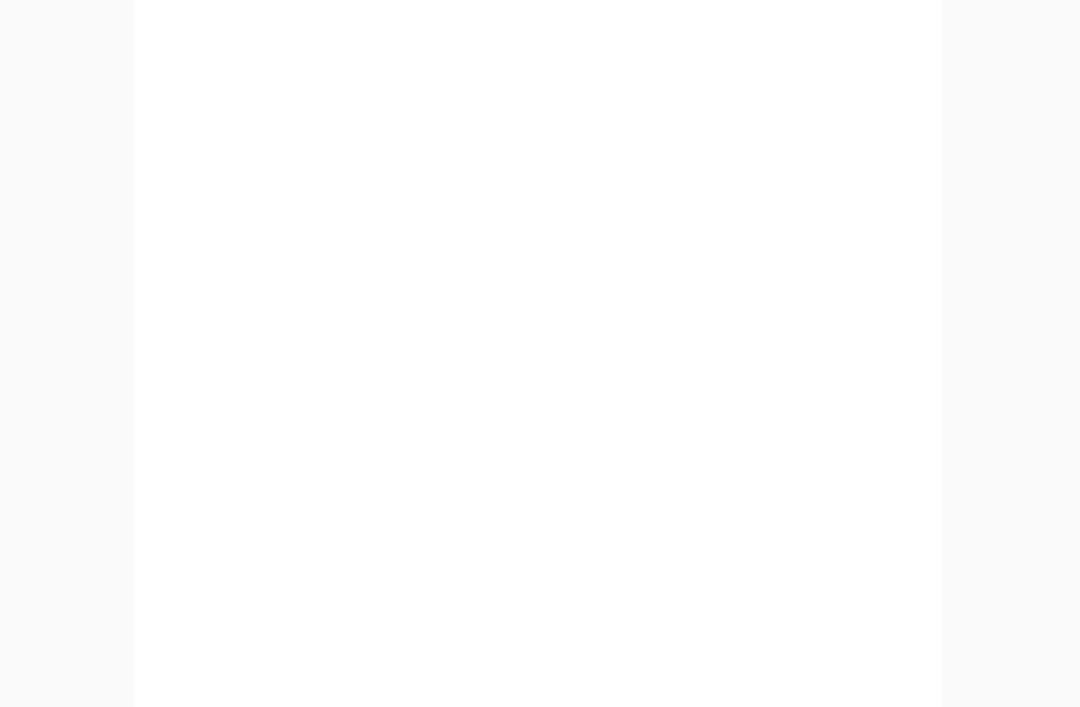 scroll, scrollTop: 858, scrollLeft: 0, axis: vertical 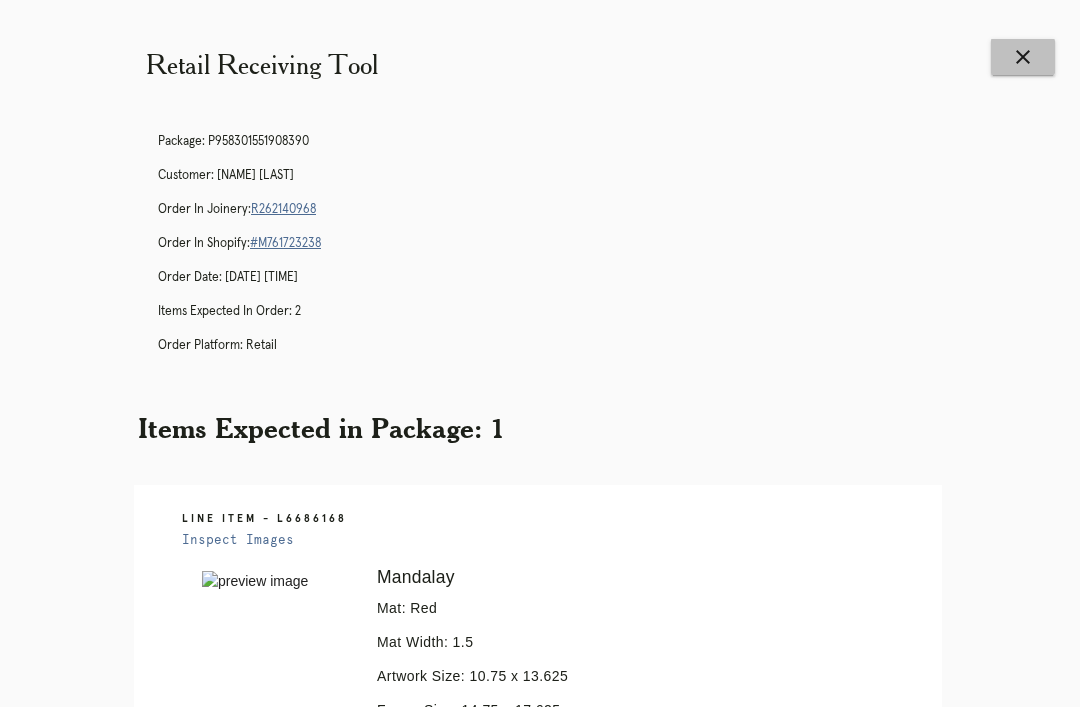 click on "close" at bounding box center [1023, 57] 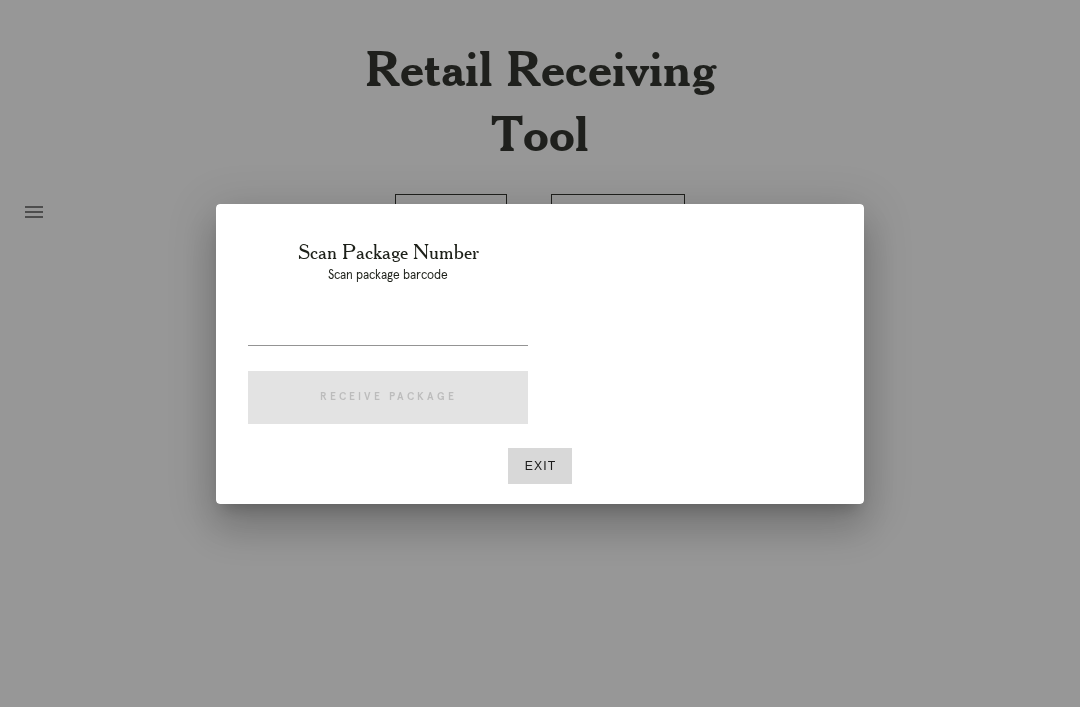 scroll, scrollTop: 0, scrollLeft: 0, axis: both 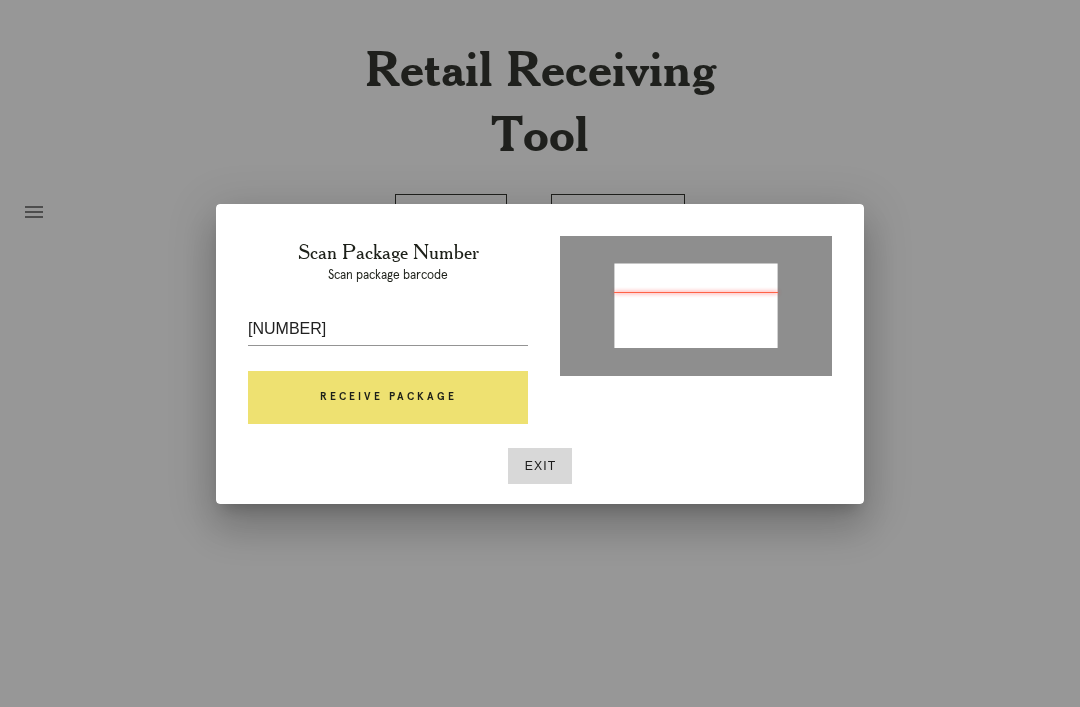 click on "Receive Package" at bounding box center (388, 398) 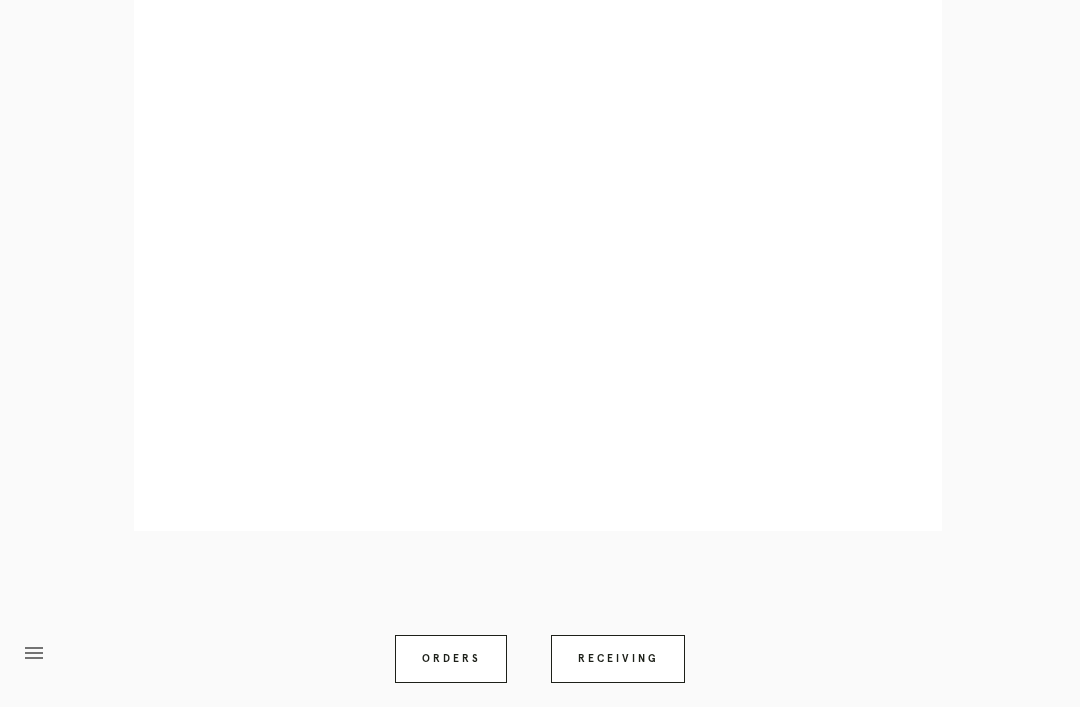 scroll, scrollTop: 858, scrollLeft: 0, axis: vertical 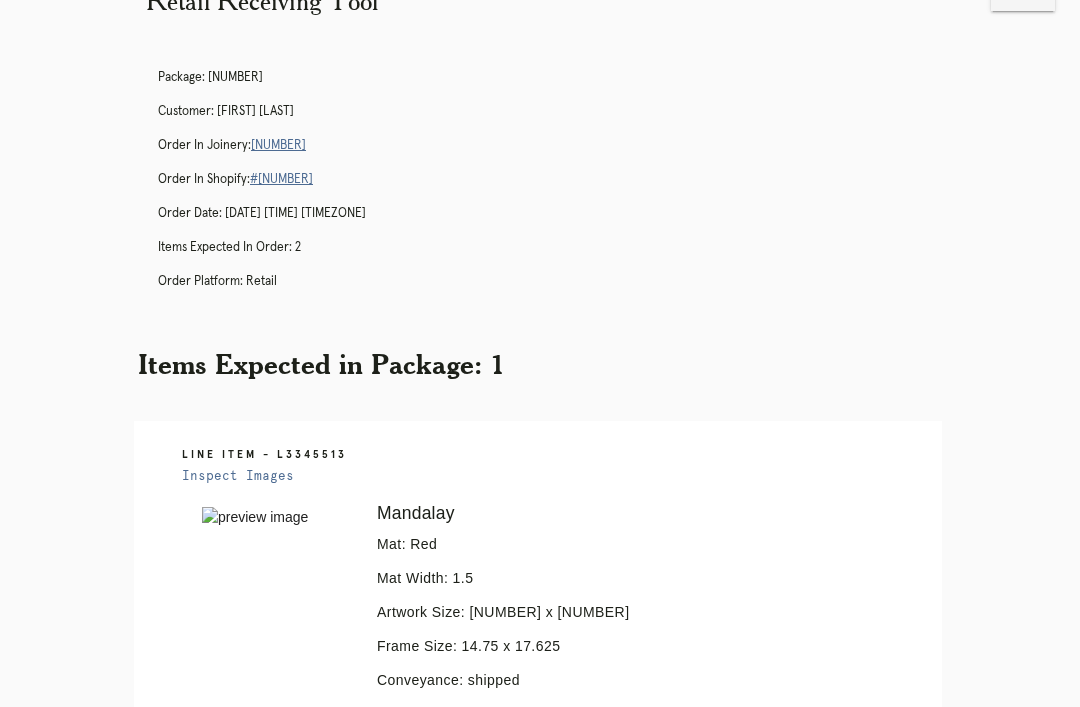 click on "Receiving" at bounding box center [618, 1029] 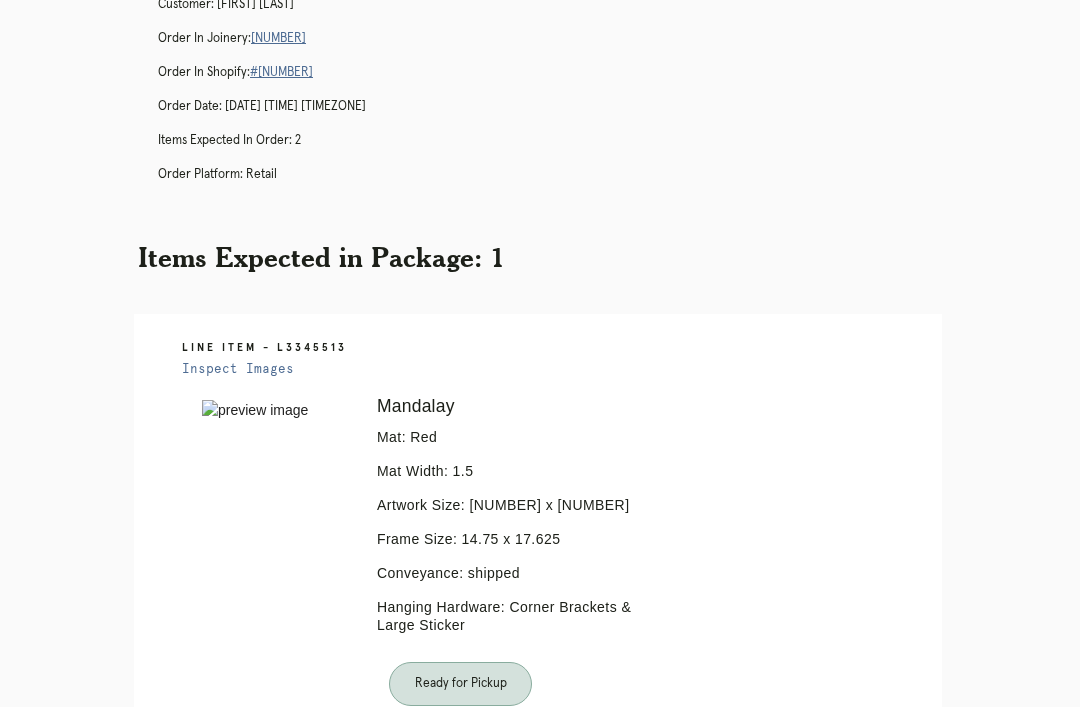 scroll, scrollTop: 0, scrollLeft: 0, axis: both 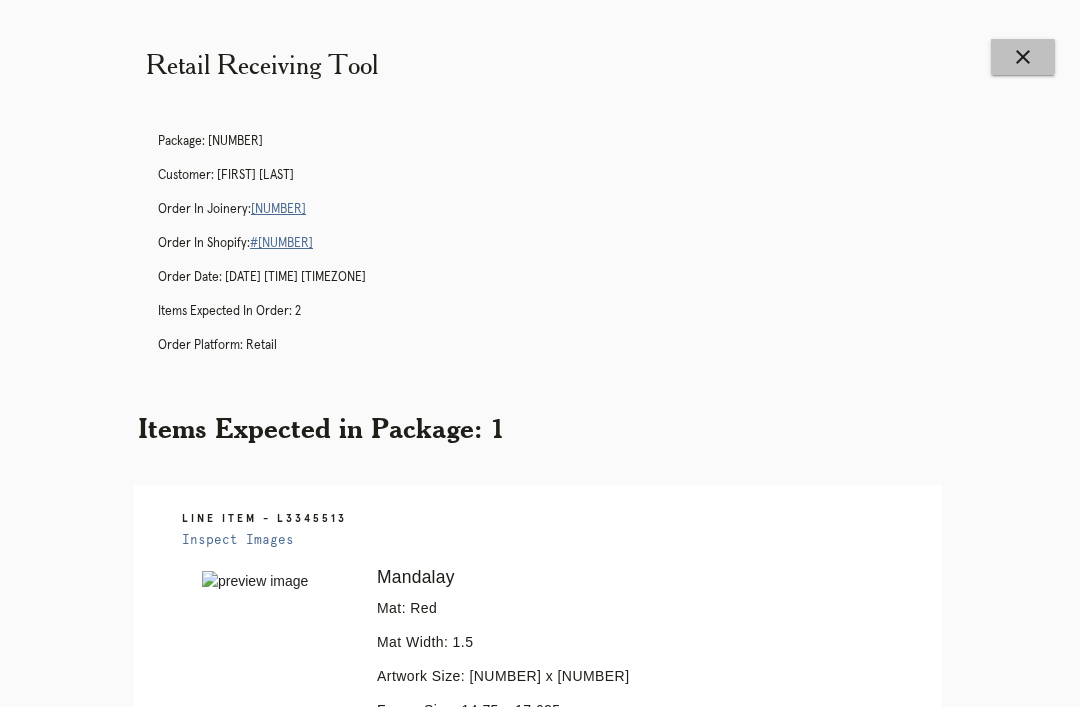 click on "close" at bounding box center [1023, 57] 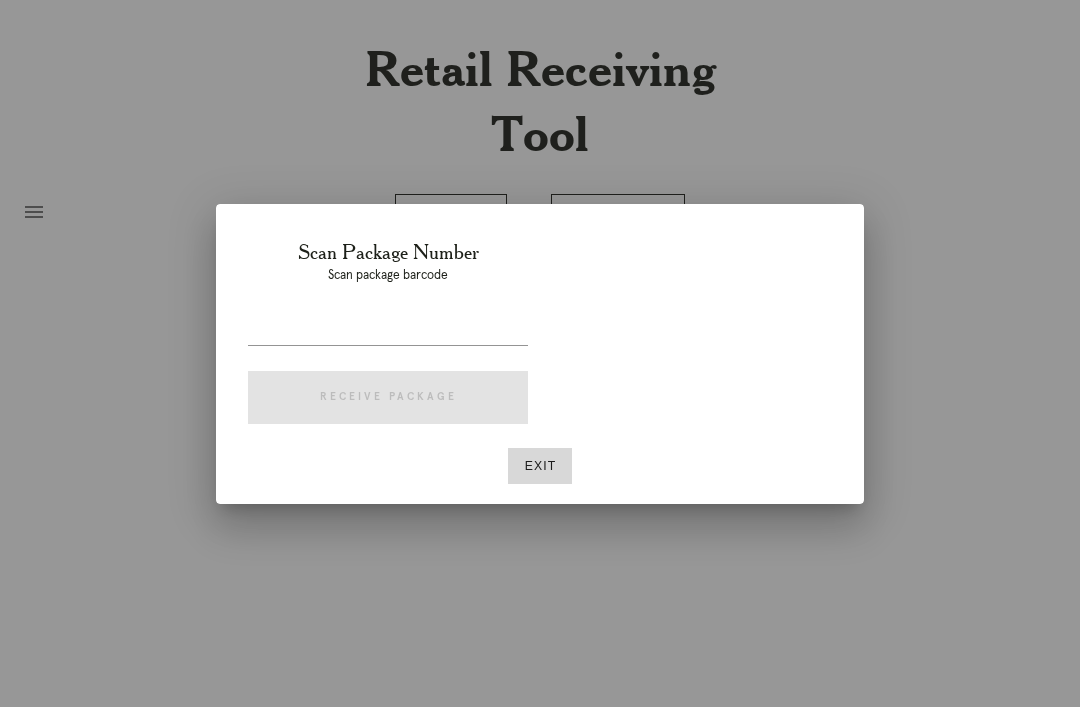 scroll, scrollTop: 0, scrollLeft: 0, axis: both 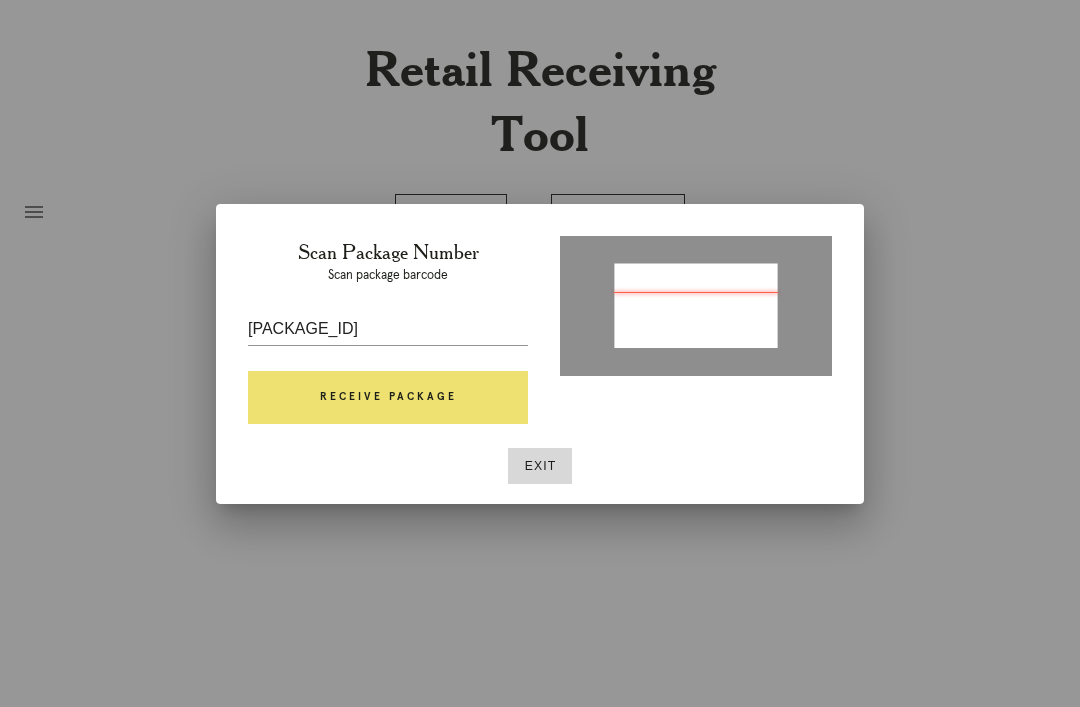 click on "Receive Package" at bounding box center [388, 398] 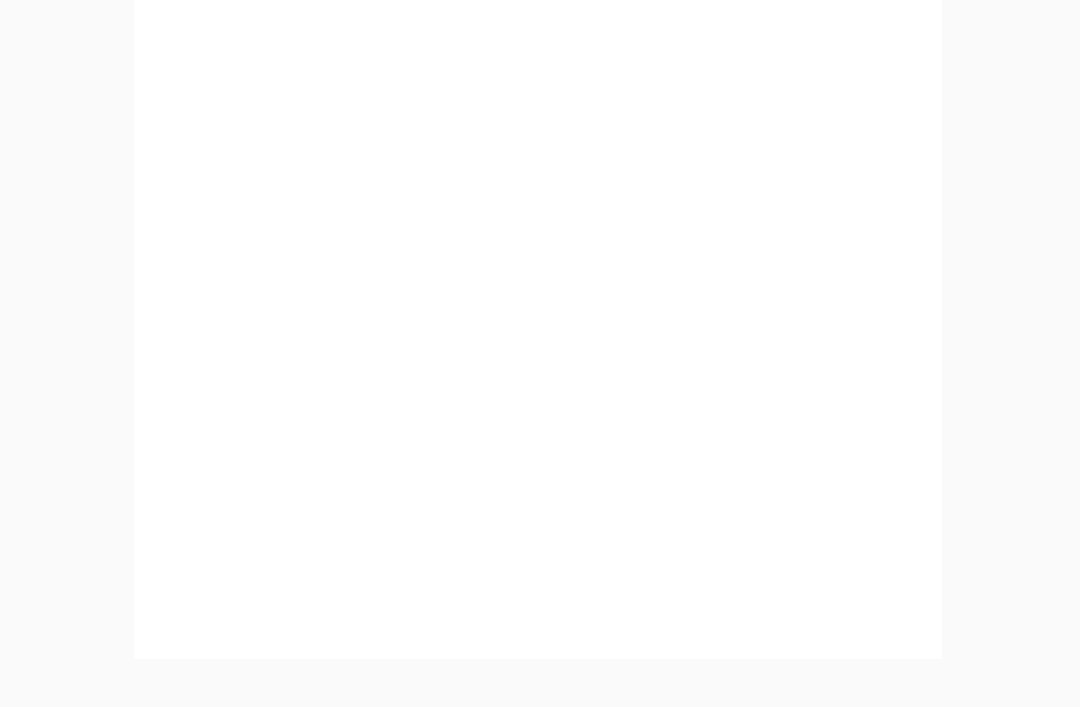 scroll, scrollTop: 858, scrollLeft: 0, axis: vertical 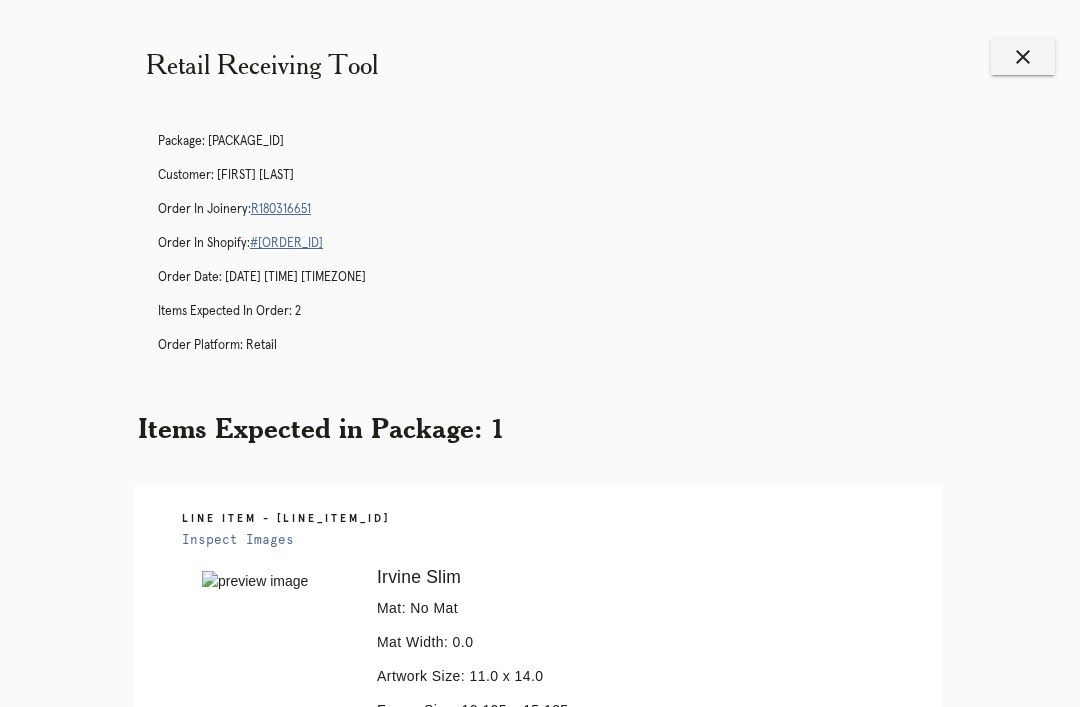 click on "close" at bounding box center [1023, 57] 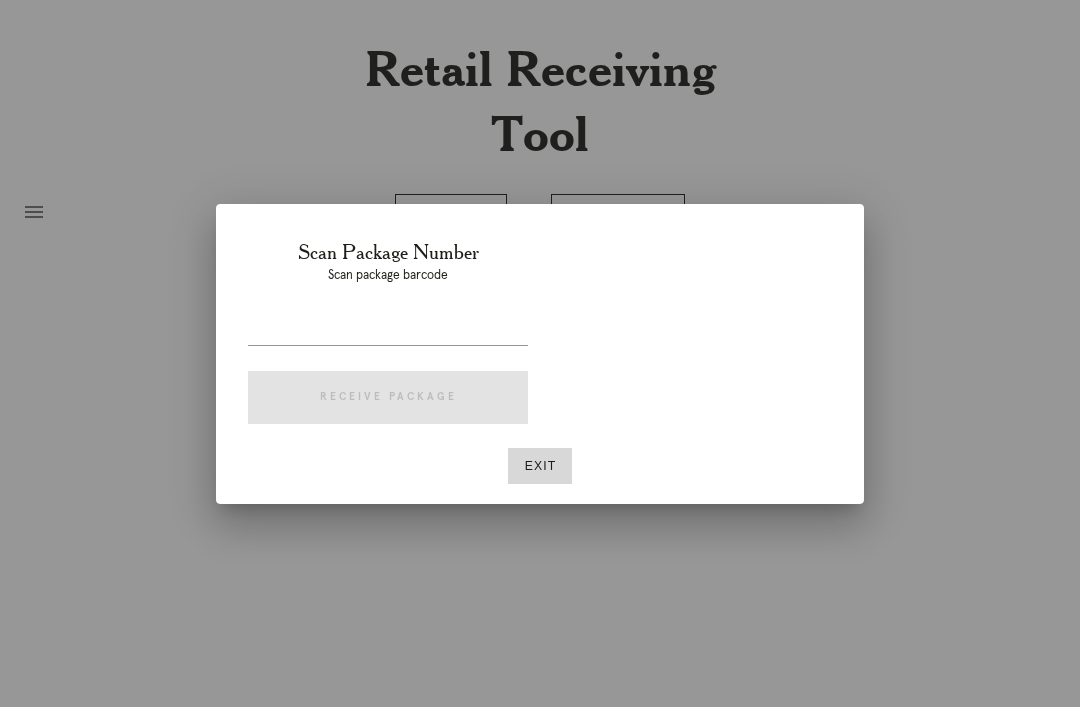 scroll, scrollTop: 0, scrollLeft: 0, axis: both 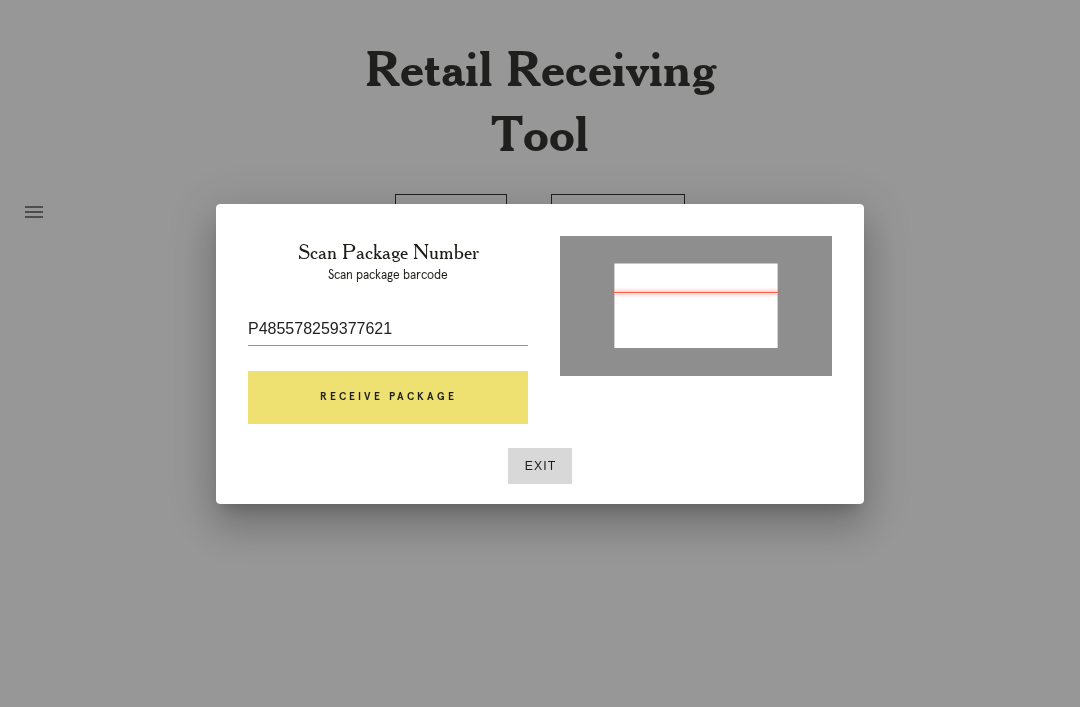 click on "Receive Package" at bounding box center (388, 398) 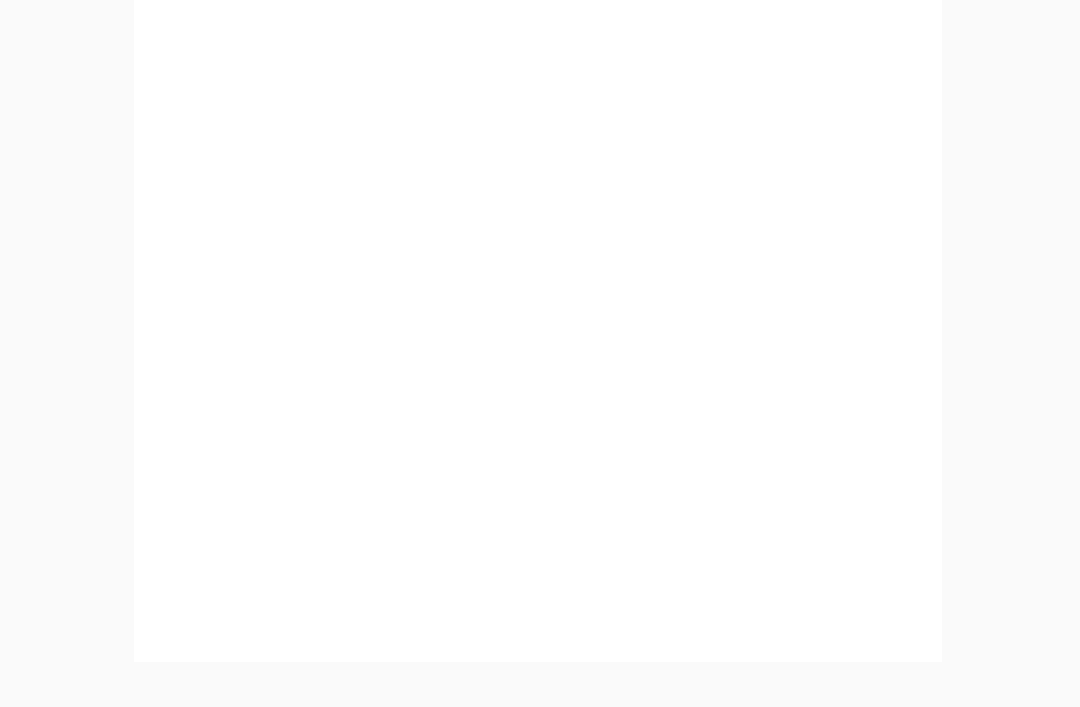 scroll, scrollTop: 913, scrollLeft: 0, axis: vertical 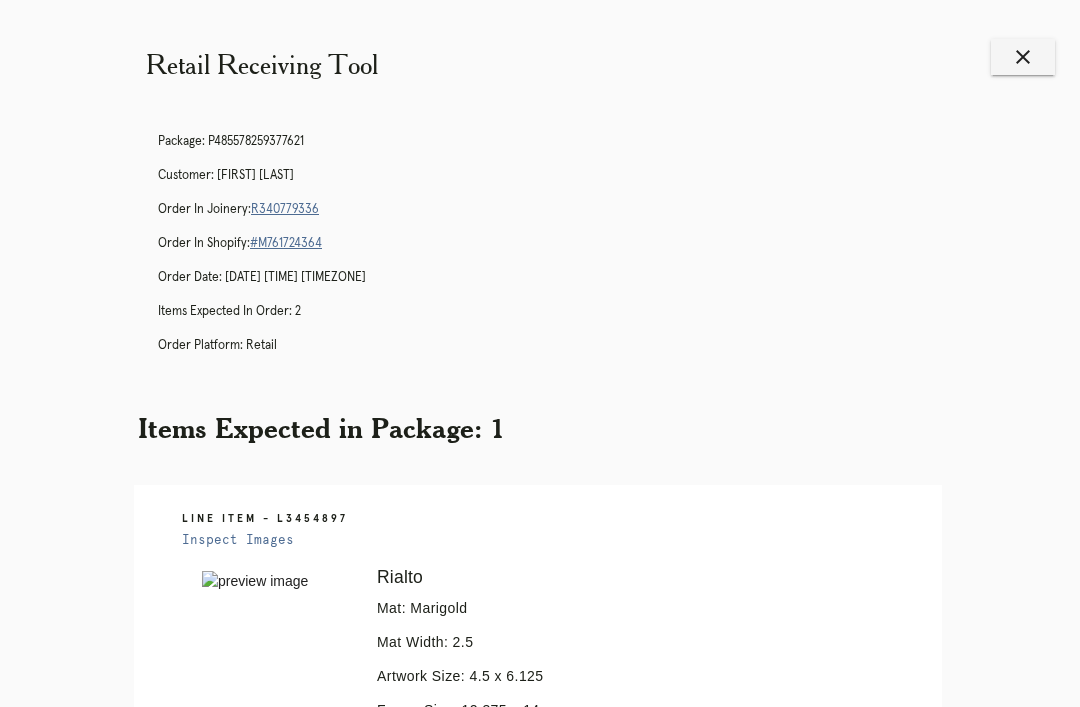 click on "close" at bounding box center [1023, 57] 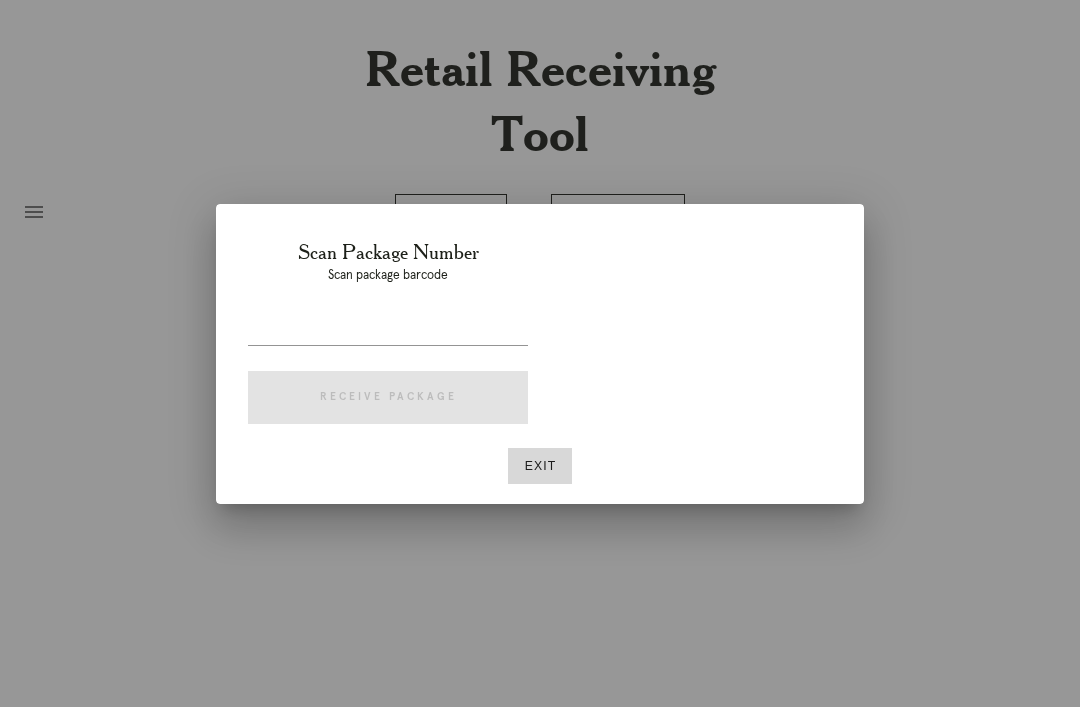 scroll, scrollTop: 0, scrollLeft: 0, axis: both 